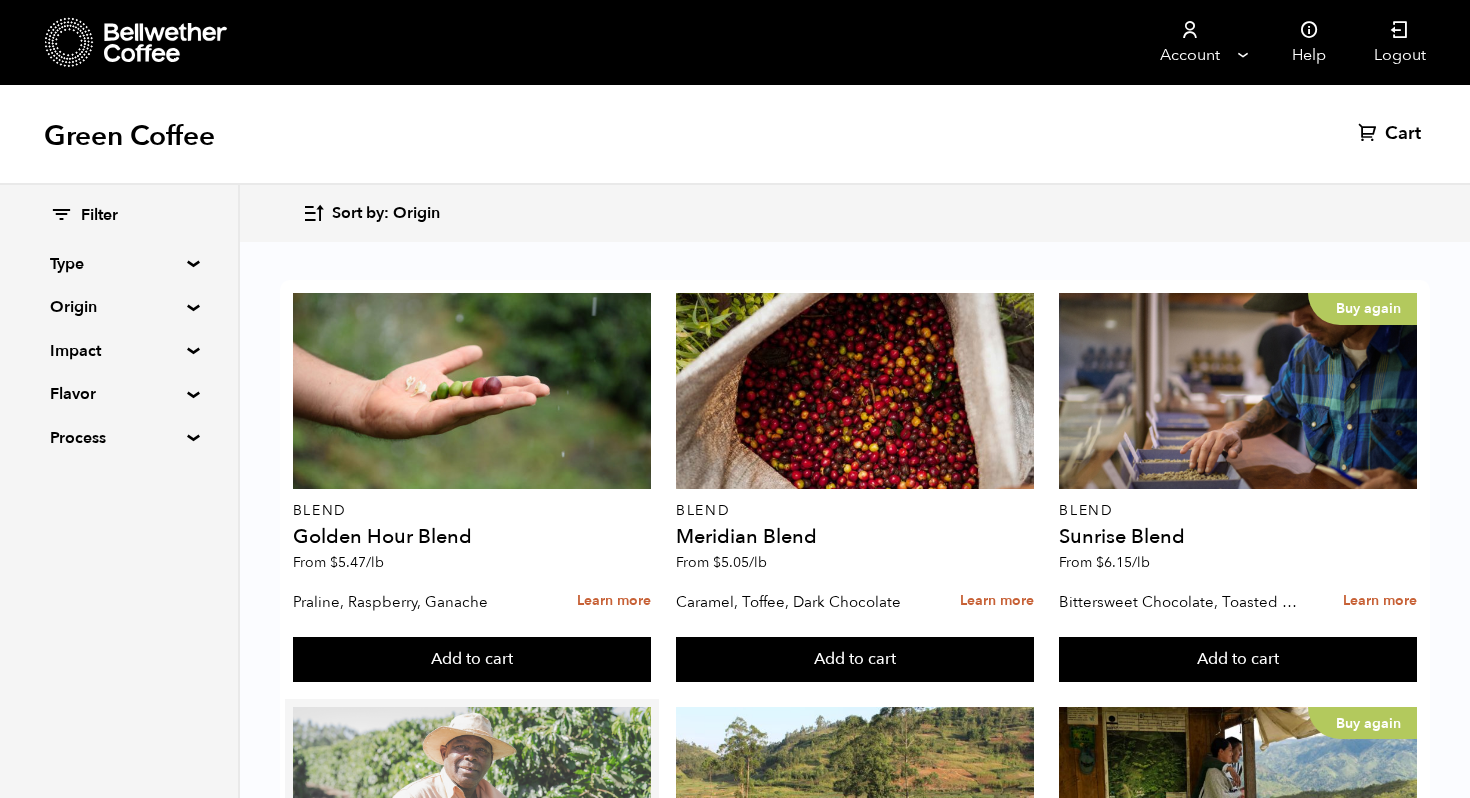 scroll, scrollTop: 805, scrollLeft: 0, axis: vertical 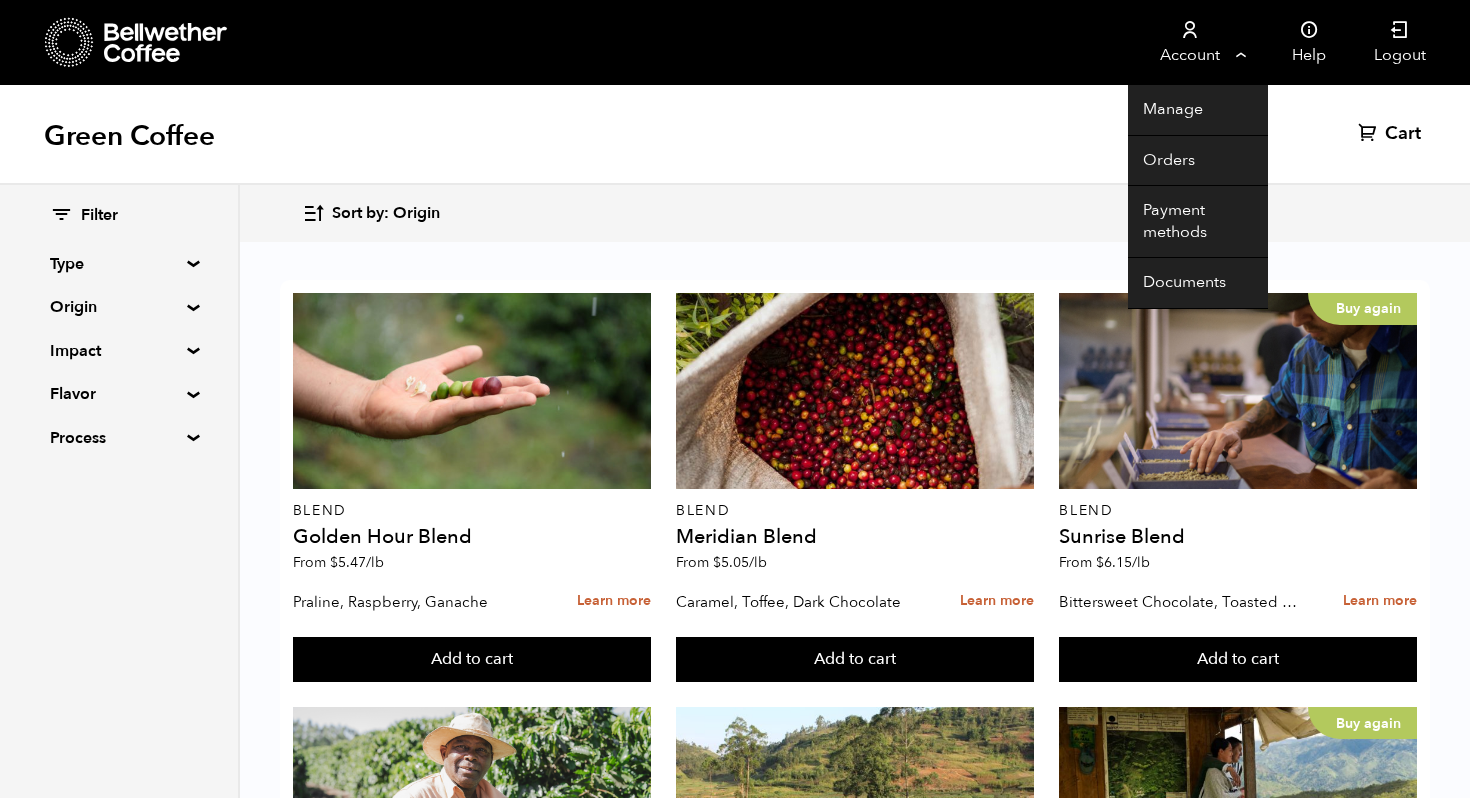 click on "Account" at bounding box center (1189, 42) 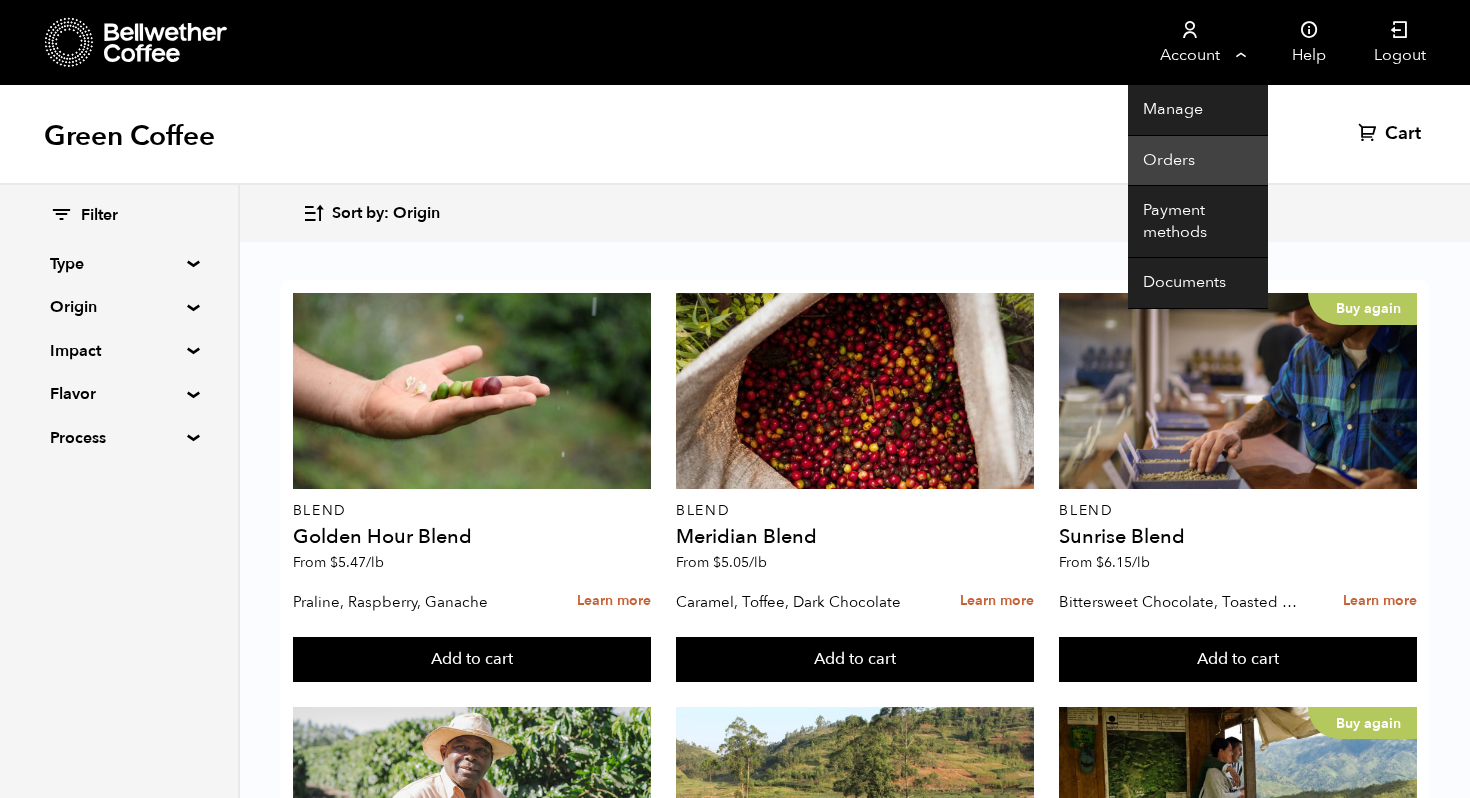 click on "Orders" at bounding box center (1198, 161) 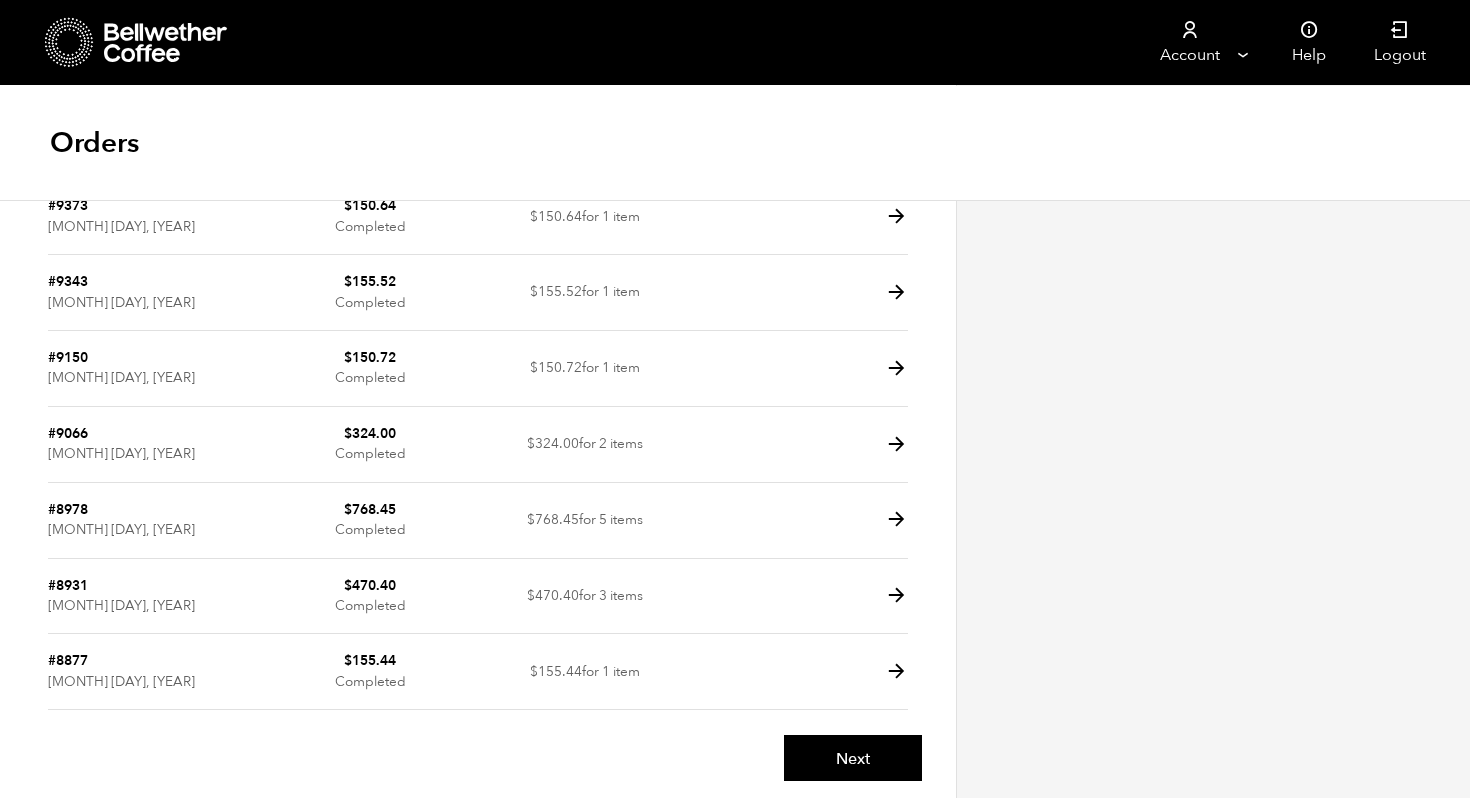 scroll, scrollTop: 0, scrollLeft: 0, axis: both 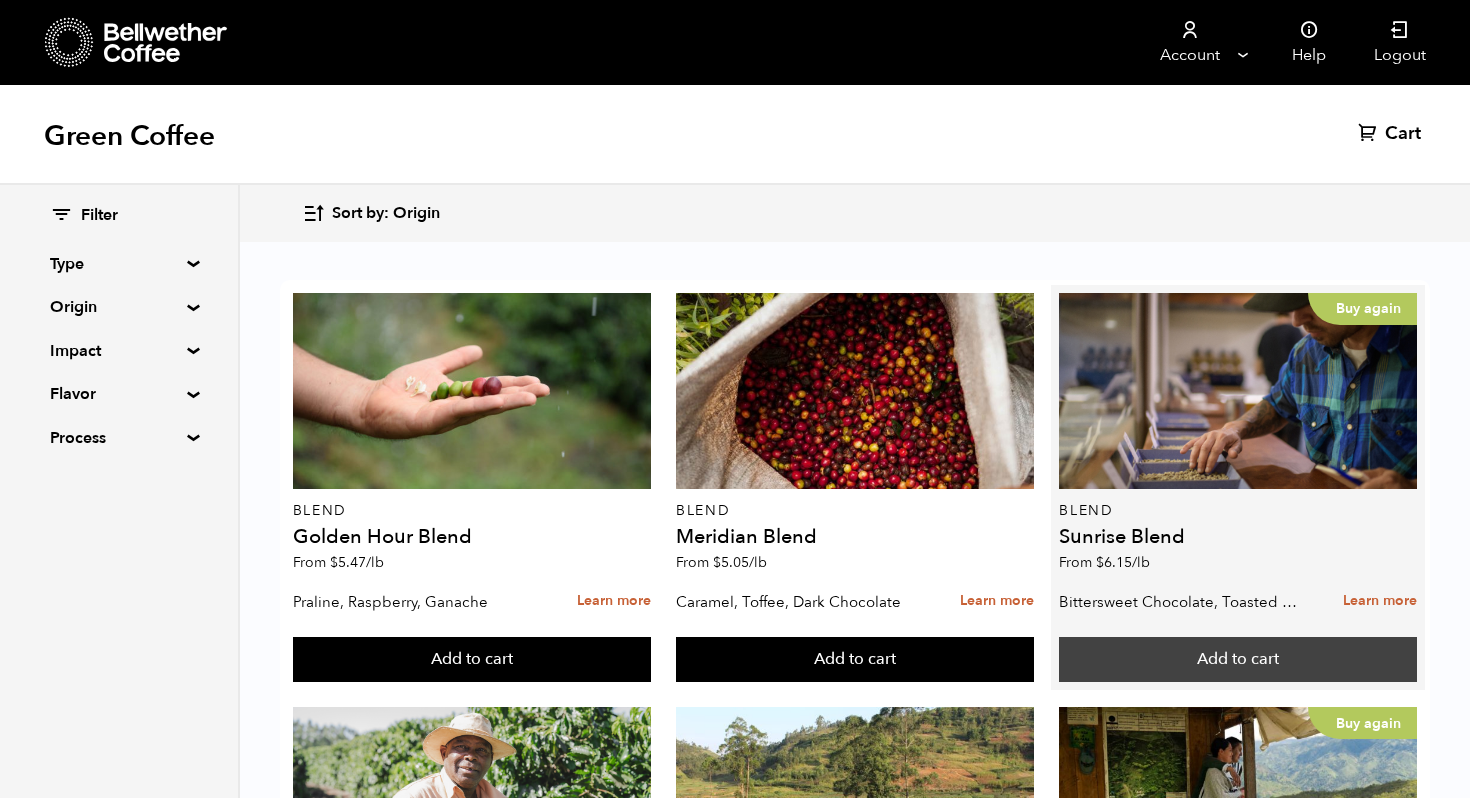click on "Add to cart" at bounding box center (472, 660) 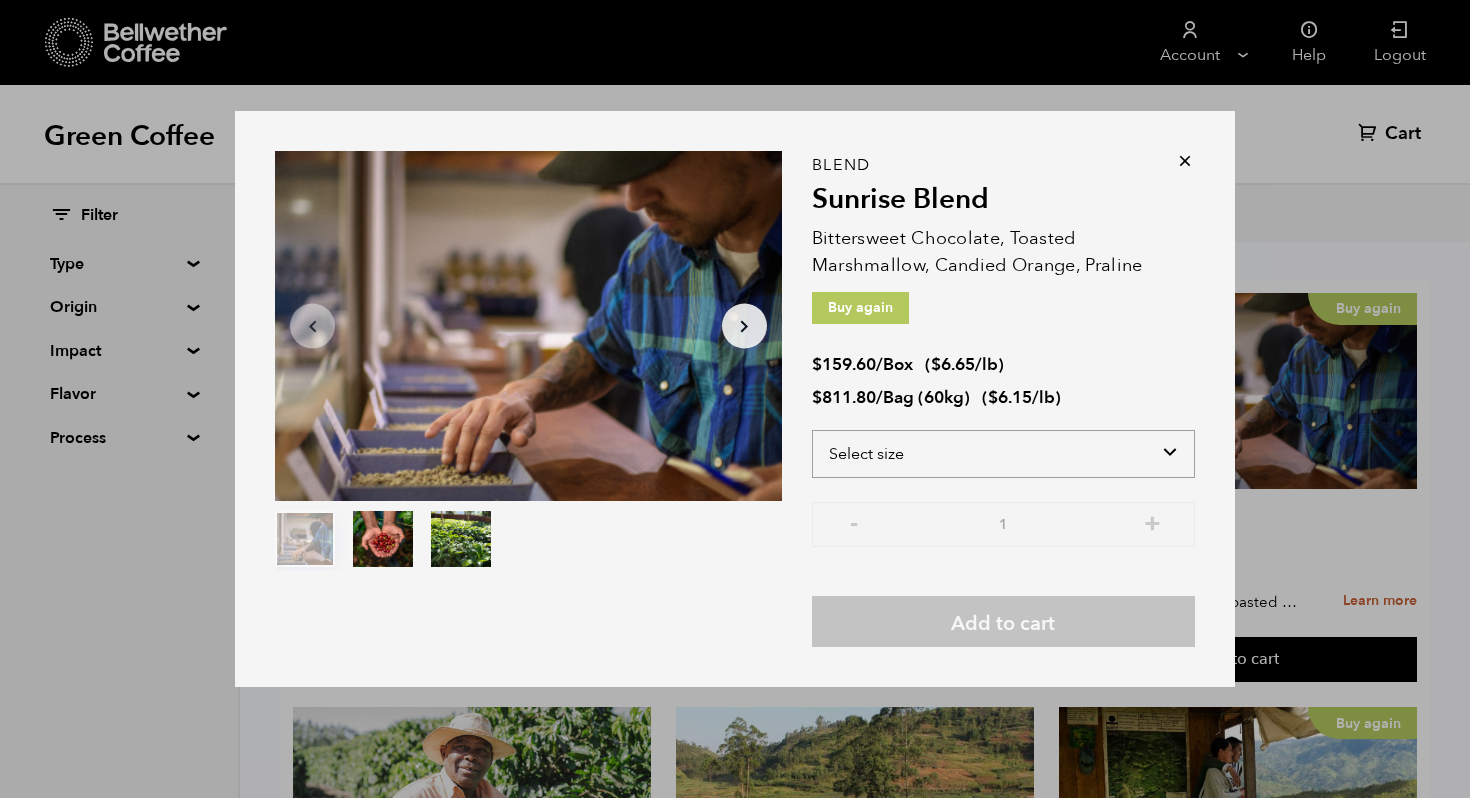 click on "Select size   Bag (60kg) (132 lbs) Box (24 lbs)" at bounding box center [1003, 454] 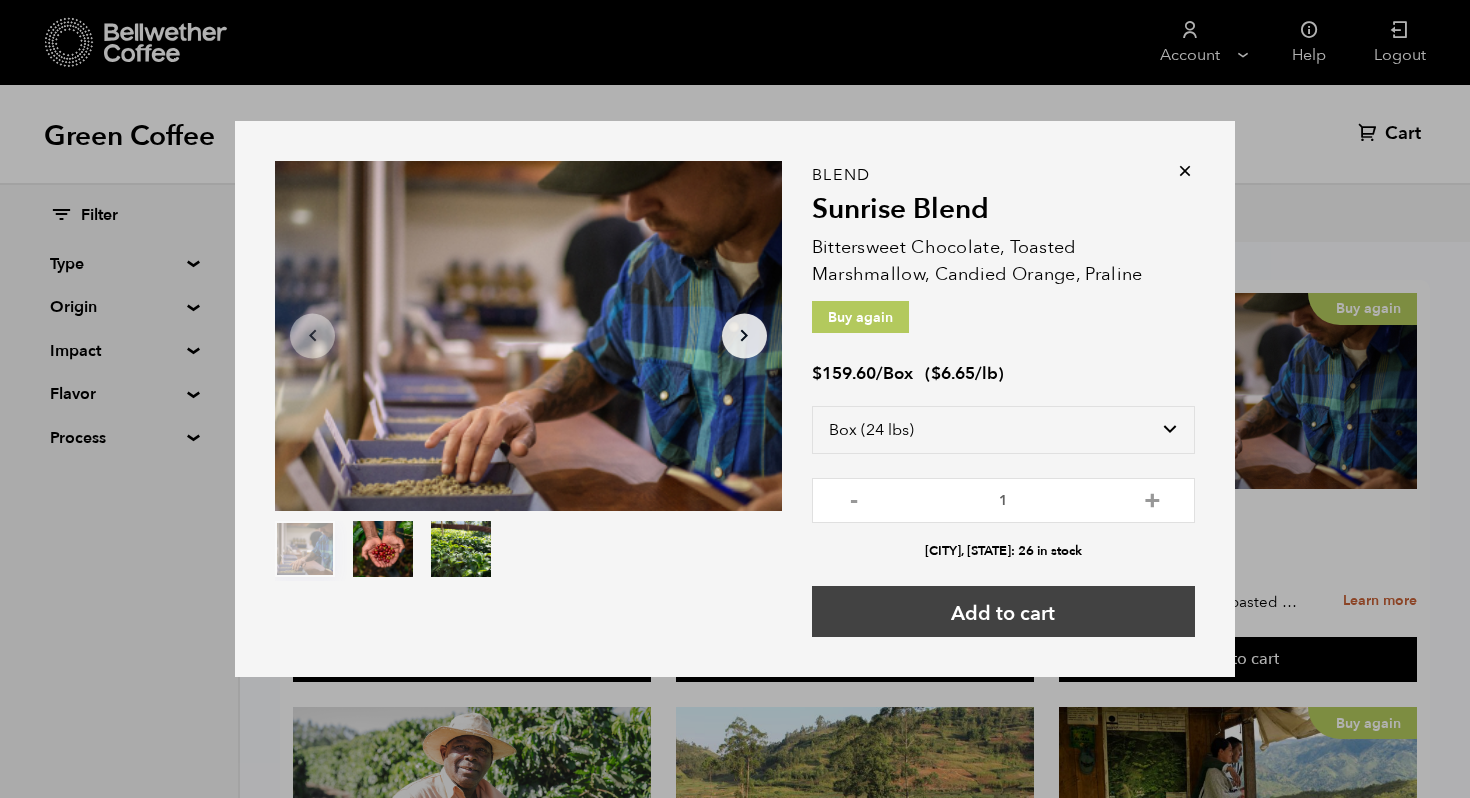 click on "Add to cart" at bounding box center [1003, 611] 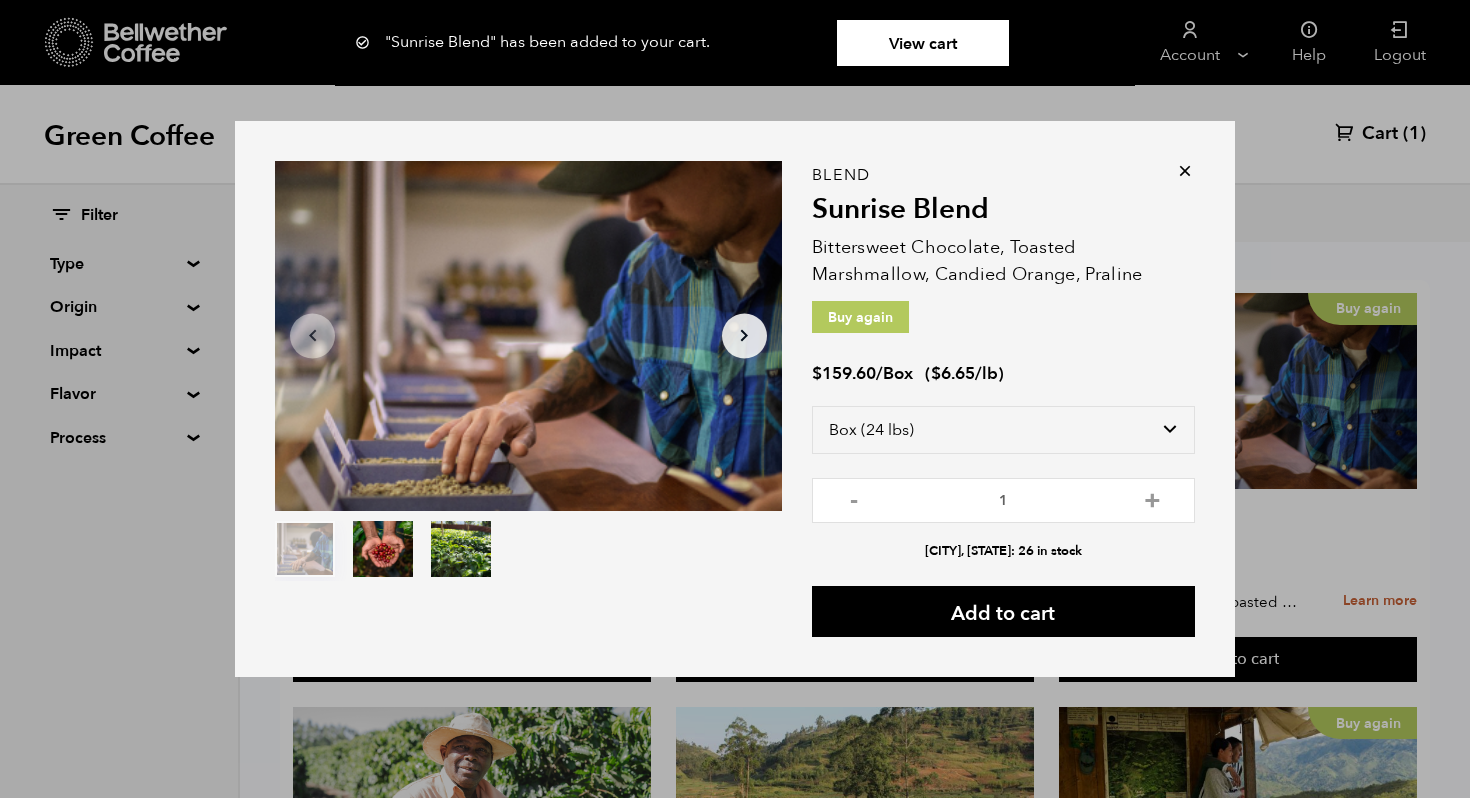 click at bounding box center (1185, 171) 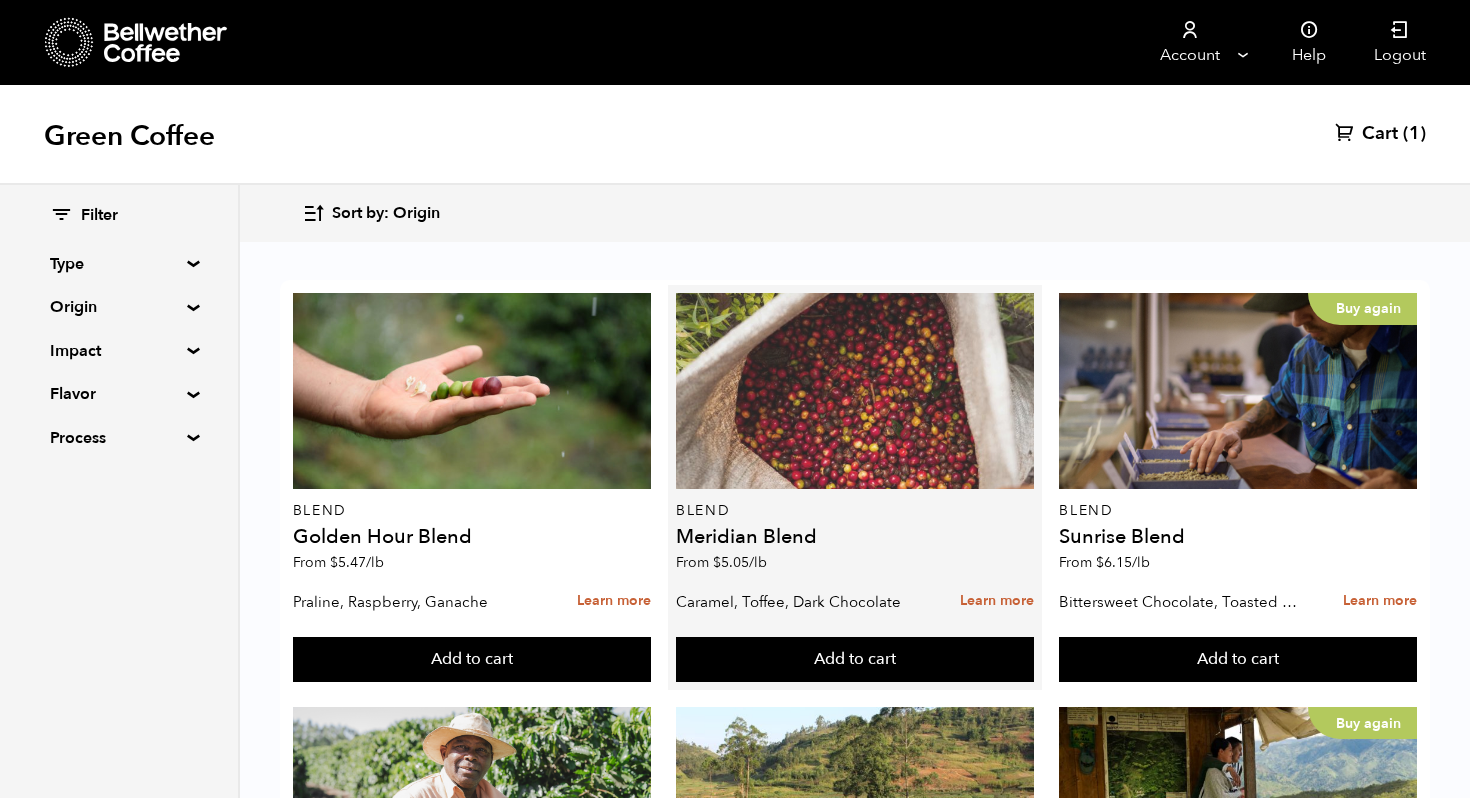 scroll, scrollTop: 1396, scrollLeft: 0, axis: vertical 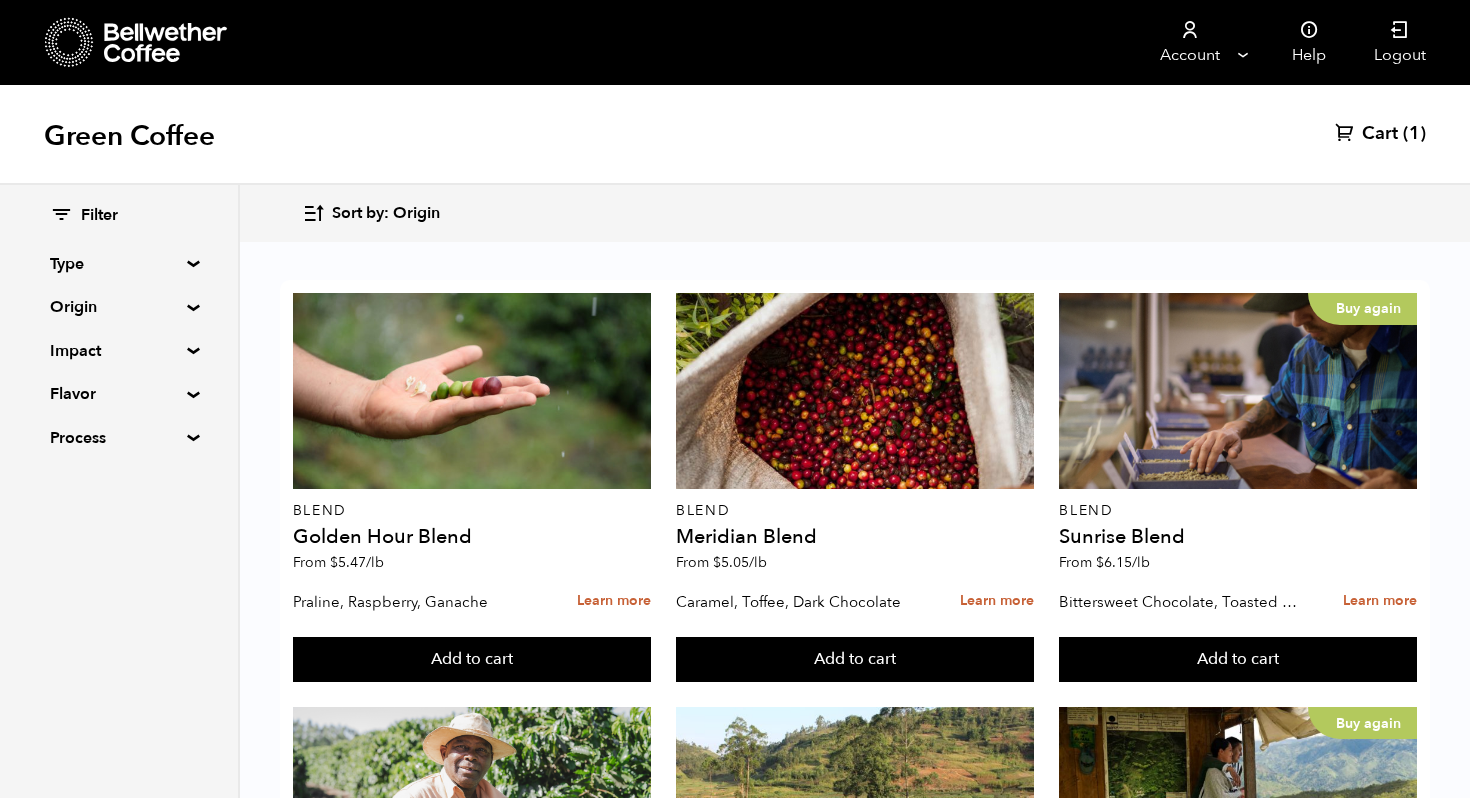click on "Add to cart" at bounding box center (472, 660) 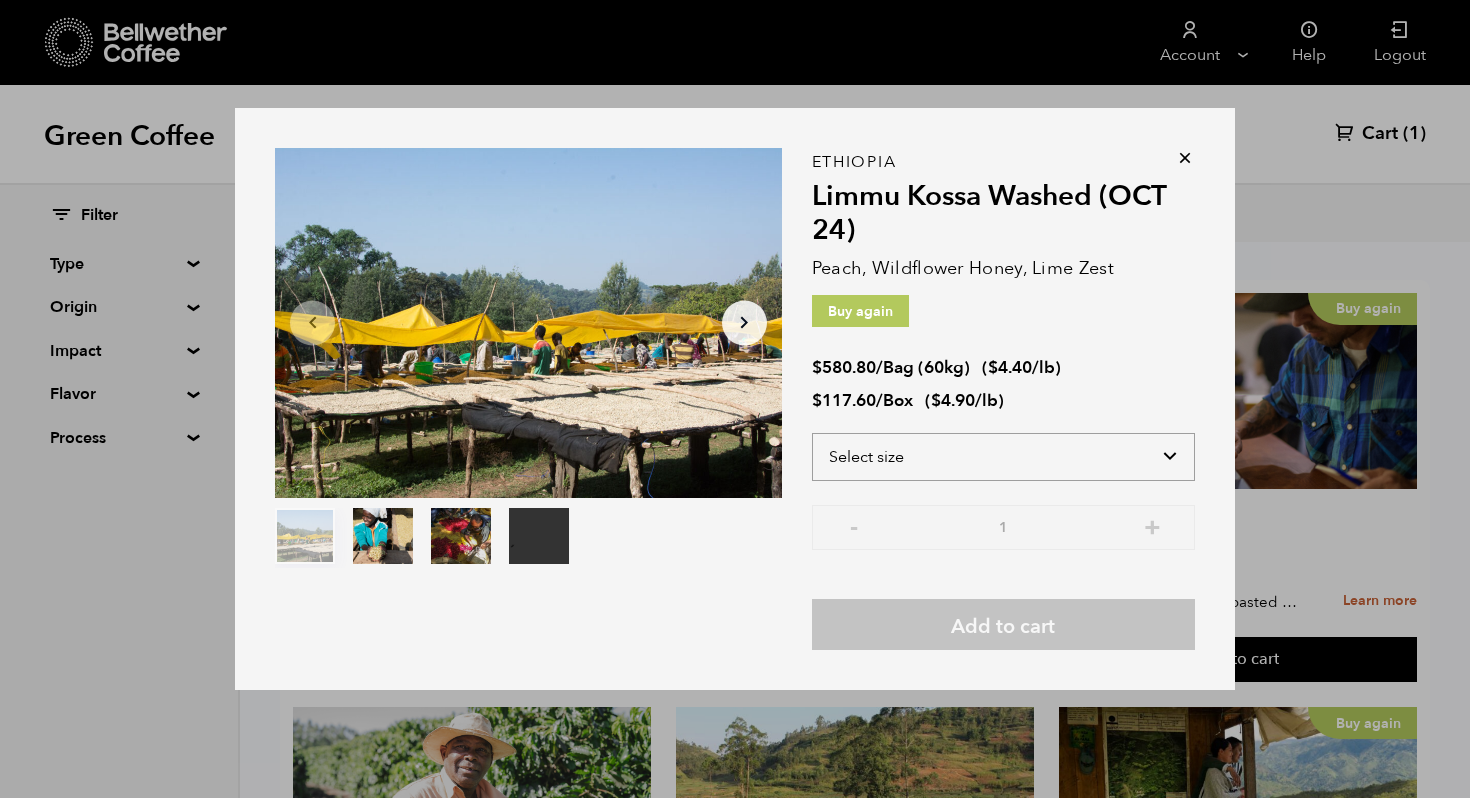 click on "Select size   Bag (60kg) (132 lbs) Box (24 lbs)" at bounding box center (1003, 457) 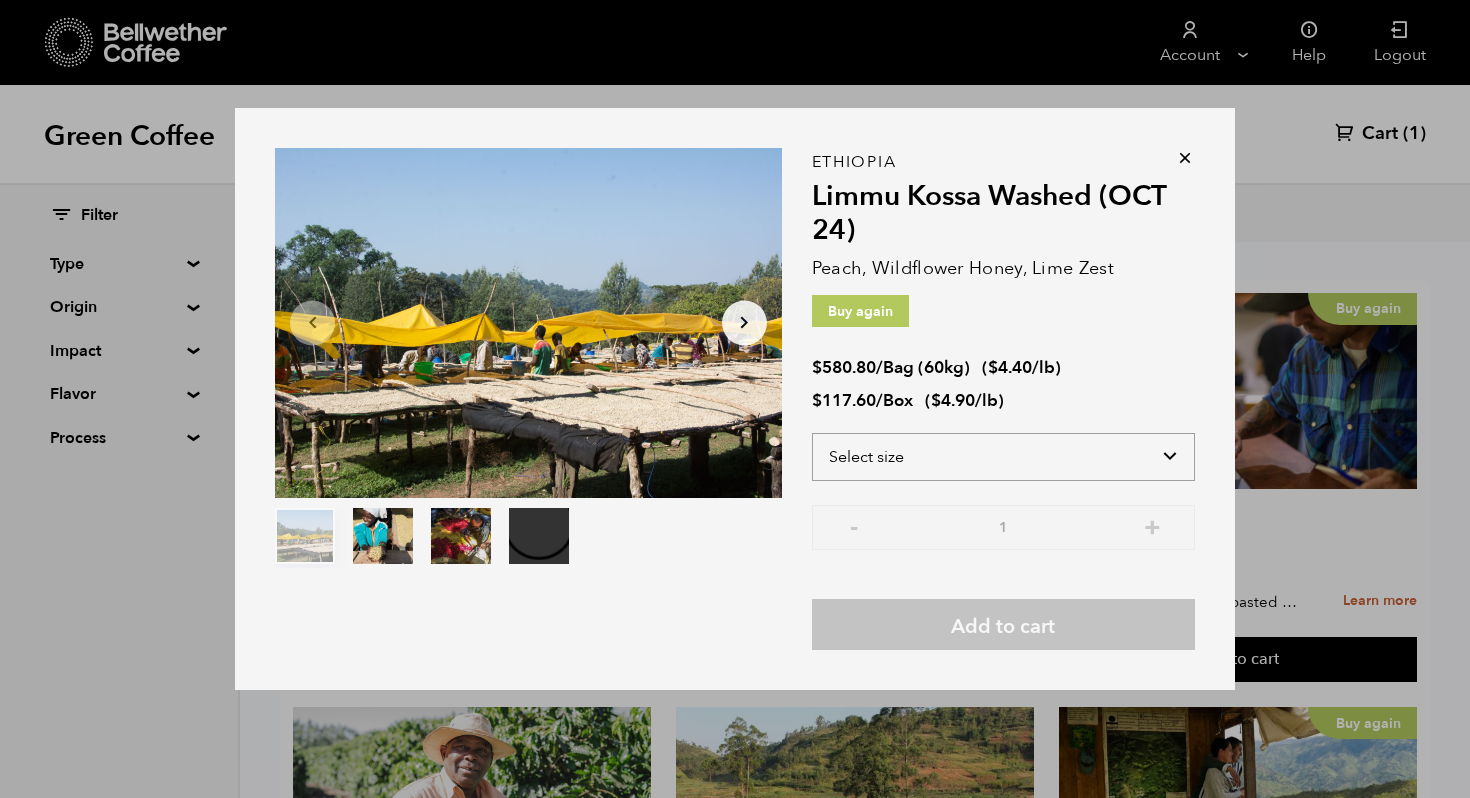 select on "box" 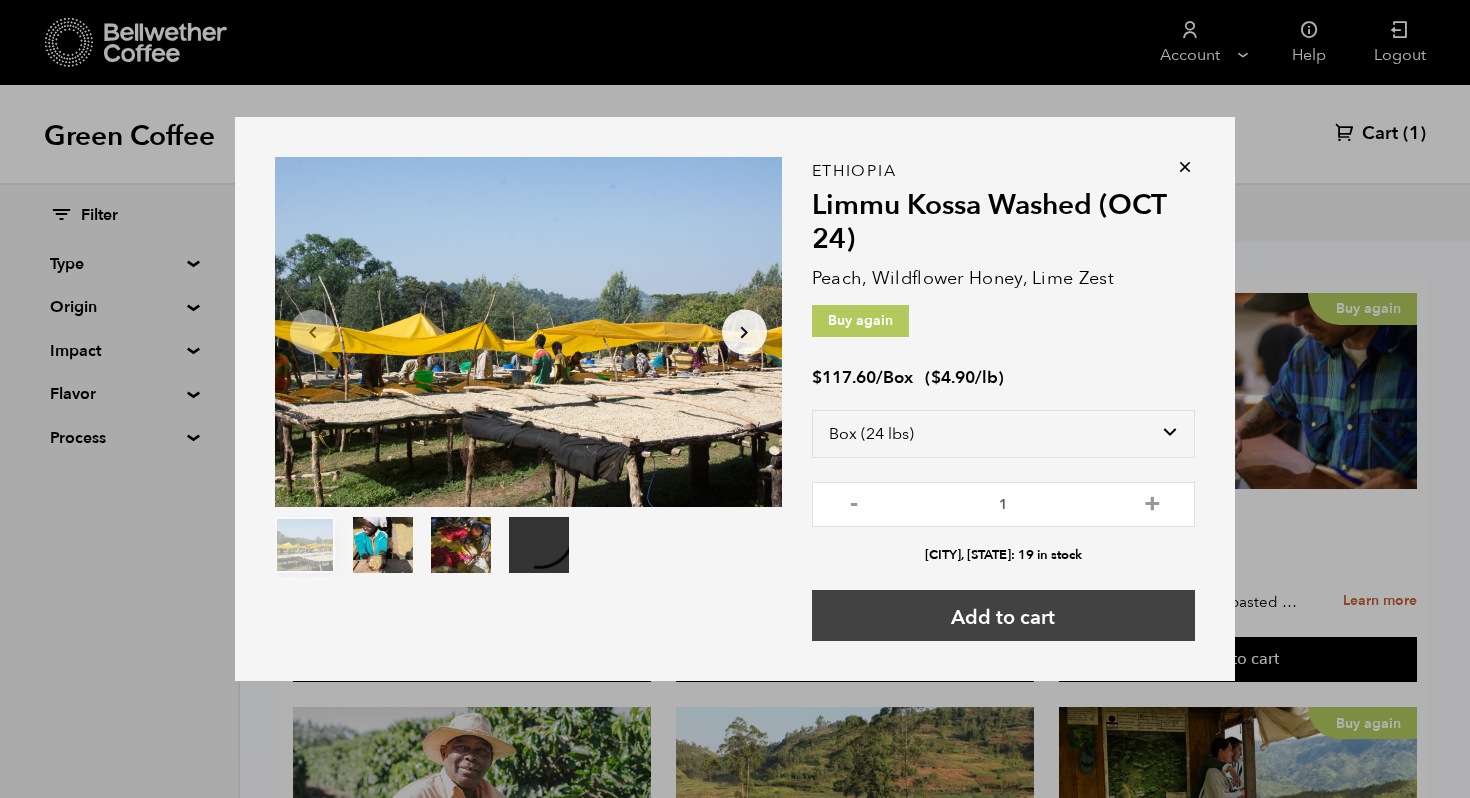 click on "Add to cart" at bounding box center (1003, 615) 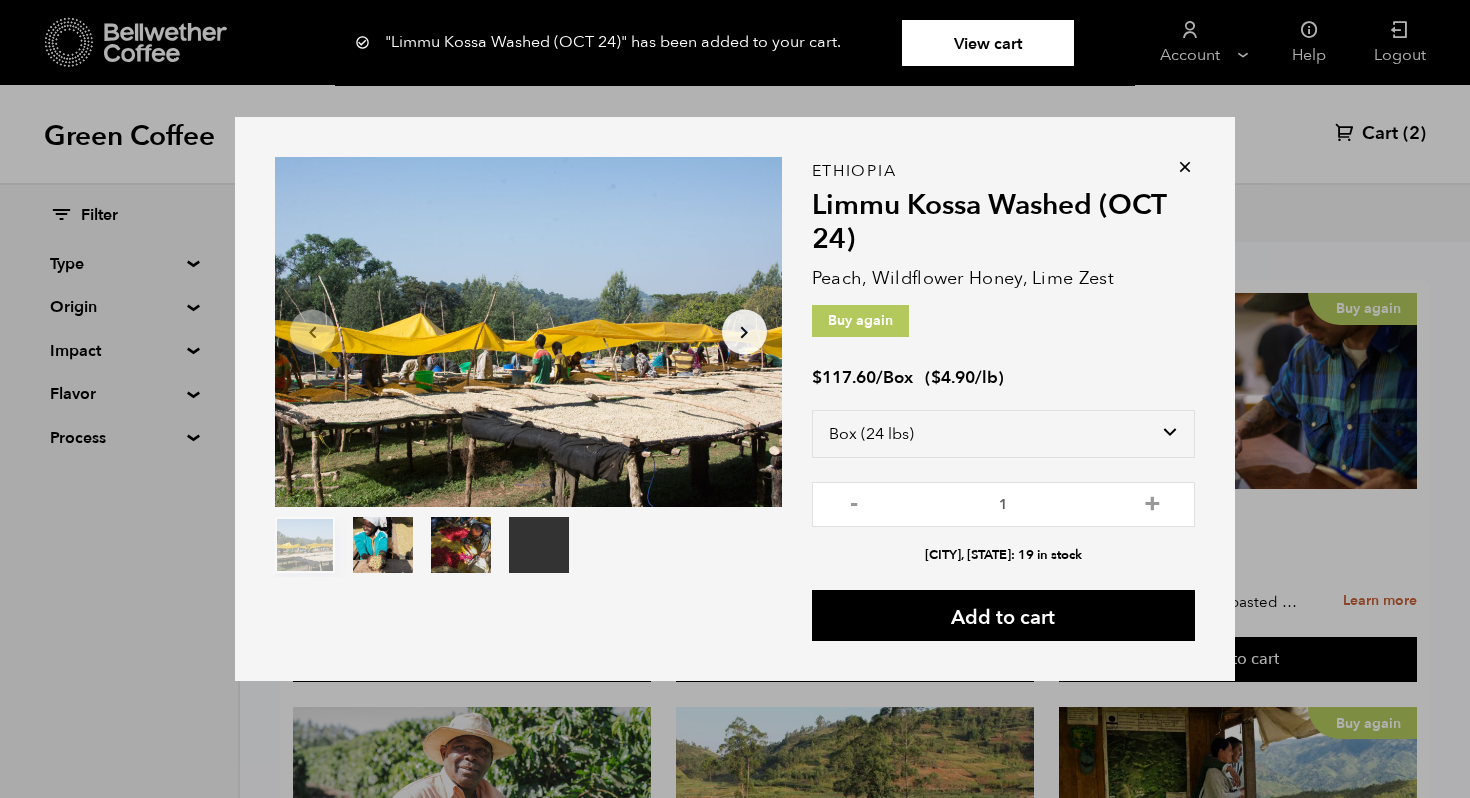 click at bounding box center [1185, 167] 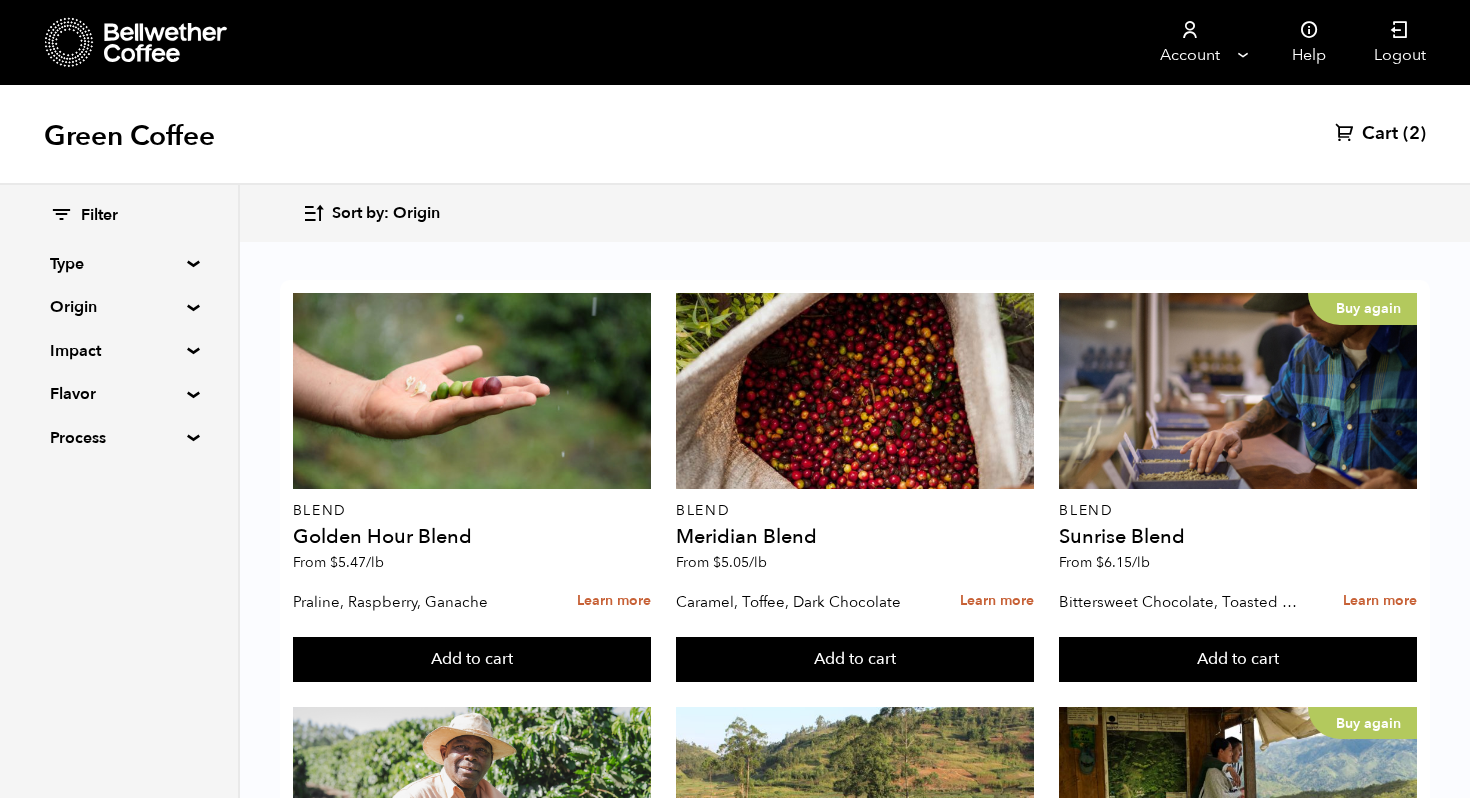 scroll, scrollTop: 2090, scrollLeft: 0, axis: vertical 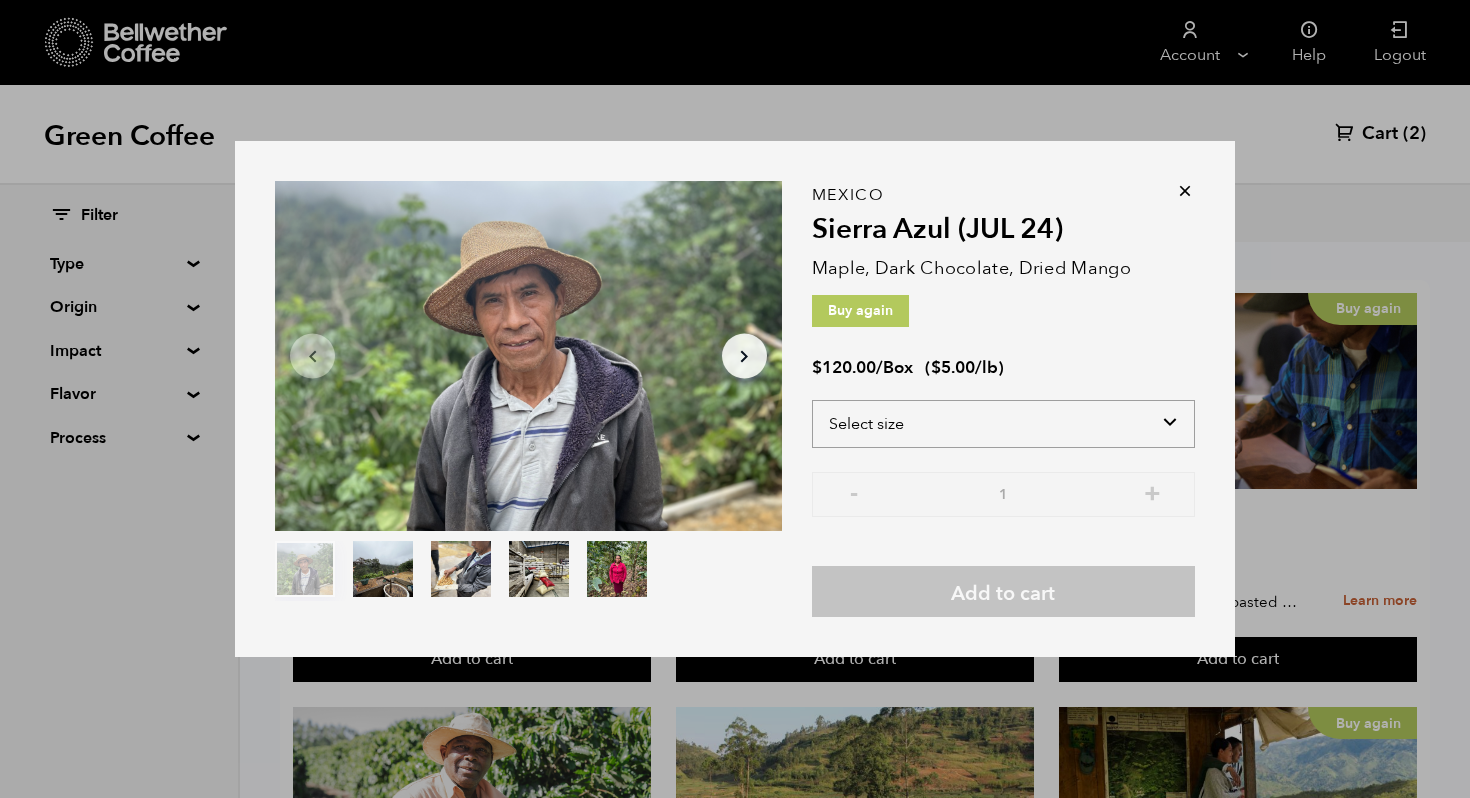 click on "Select size   Box (24 lbs)" at bounding box center (1003, 424) 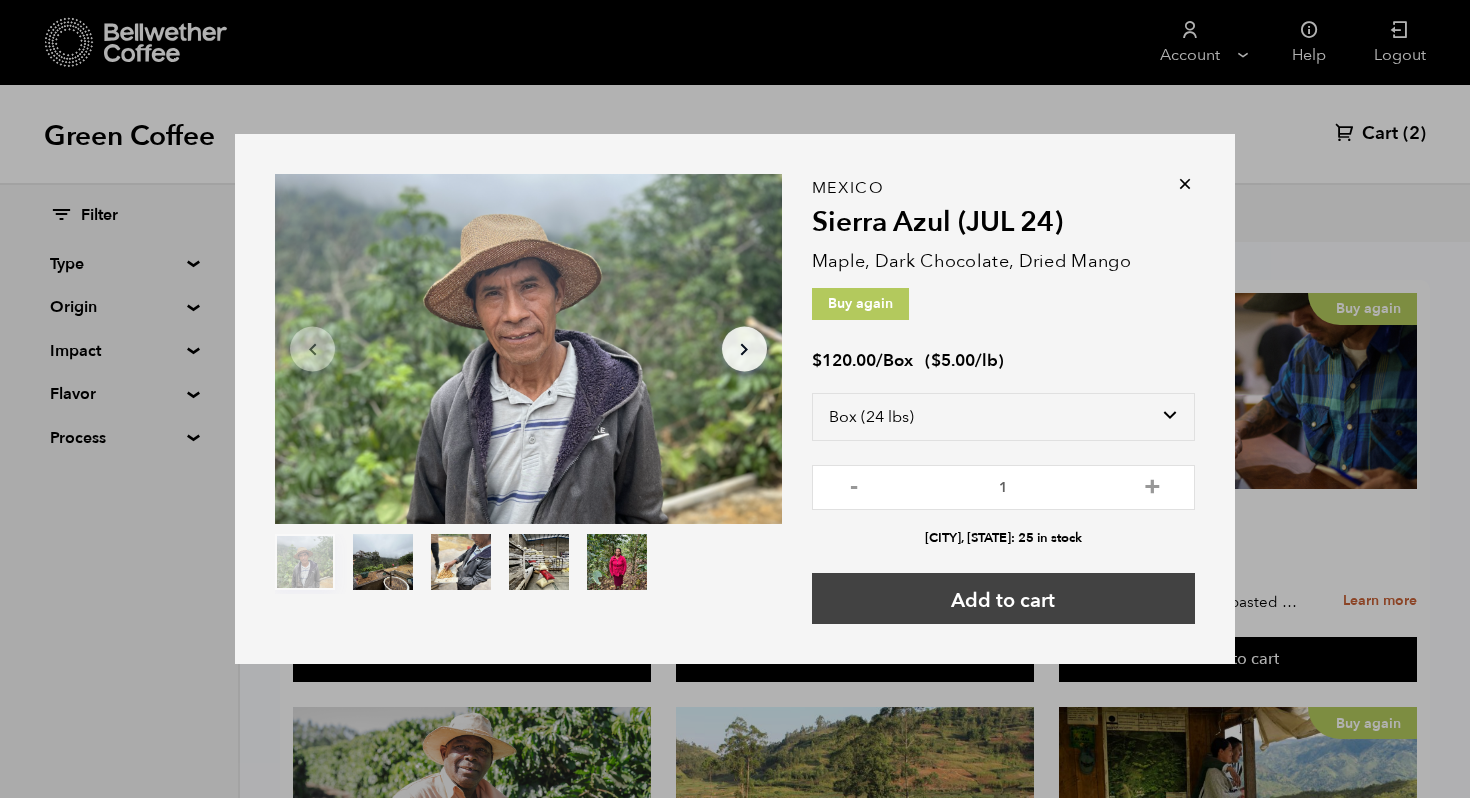 click on "Add to cart" at bounding box center [1003, 598] 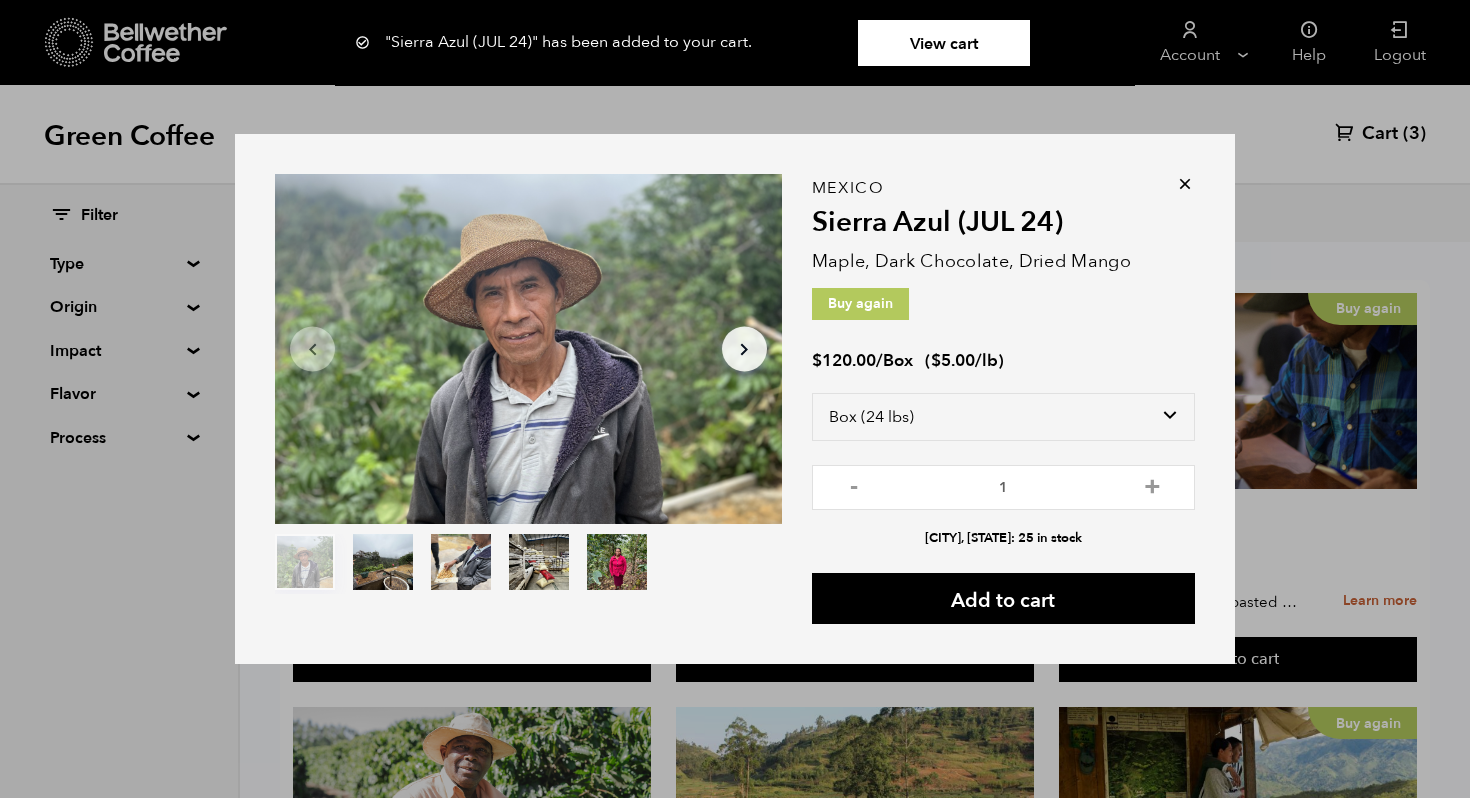 click at bounding box center [1185, 184] 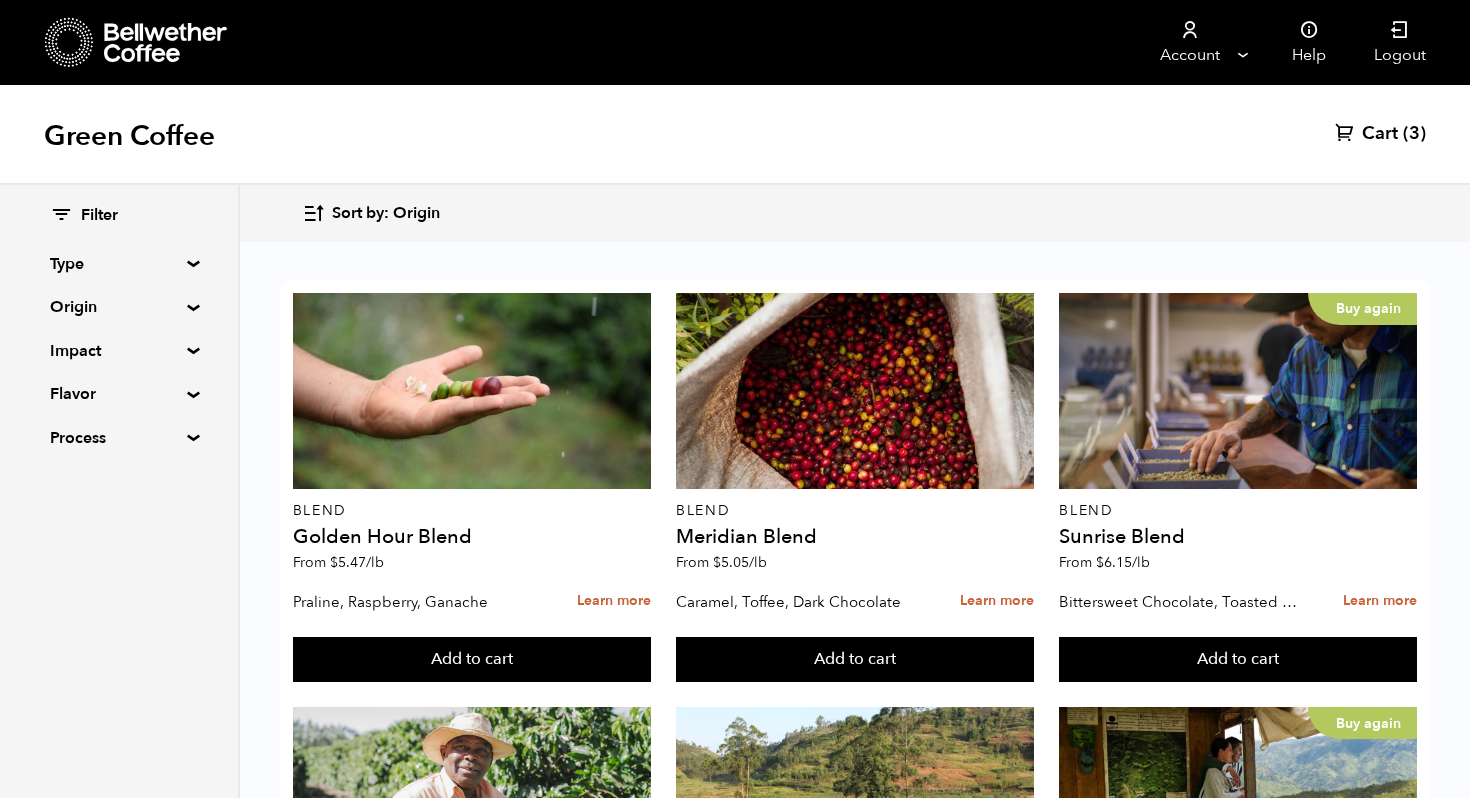 scroll, scrollTop: 0, scrollLeft: 0, axis: both 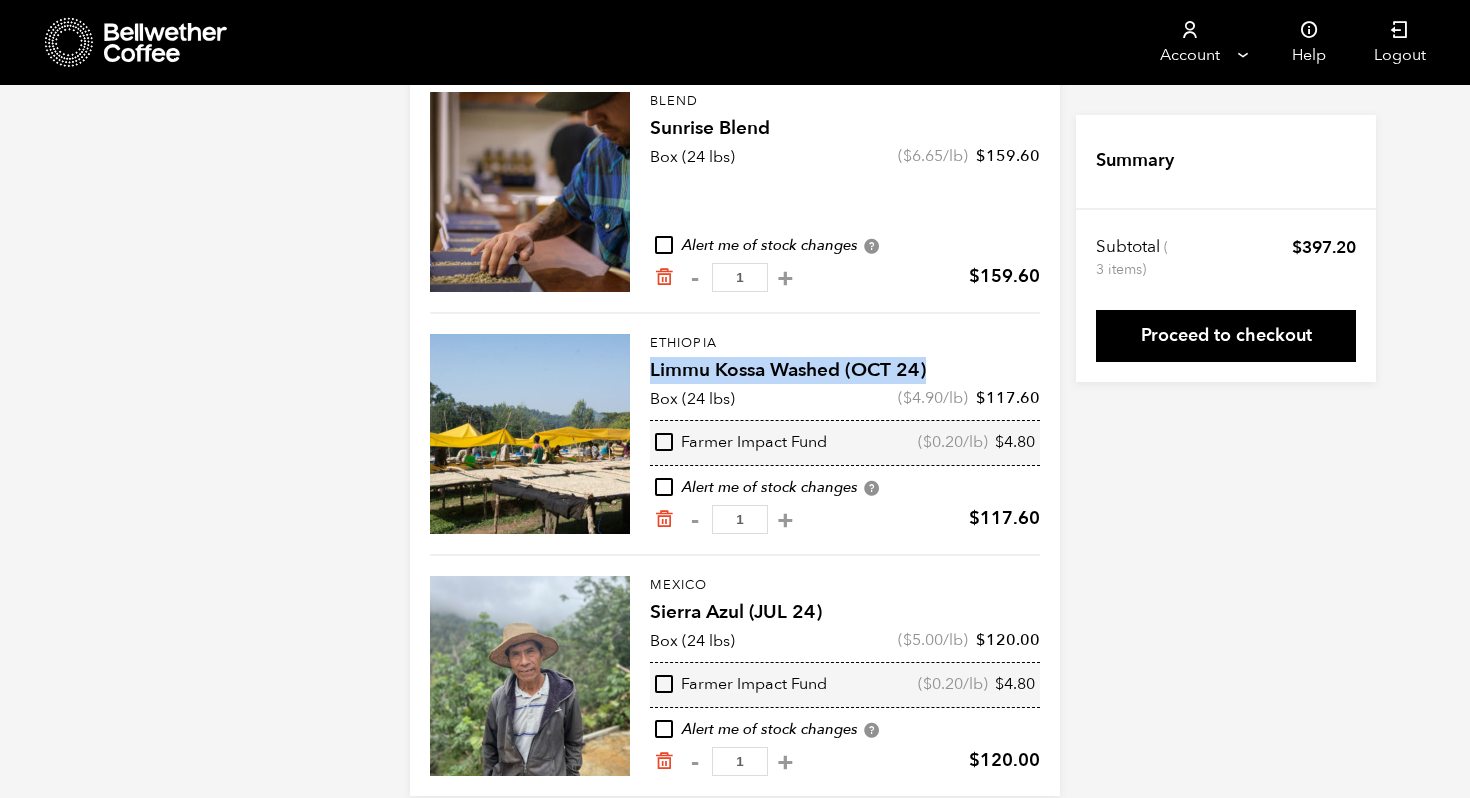 drag, startPoint x: 654, startPoint y: 371, endPoint x: 950, endPoint y: 362, distance: 296.13678 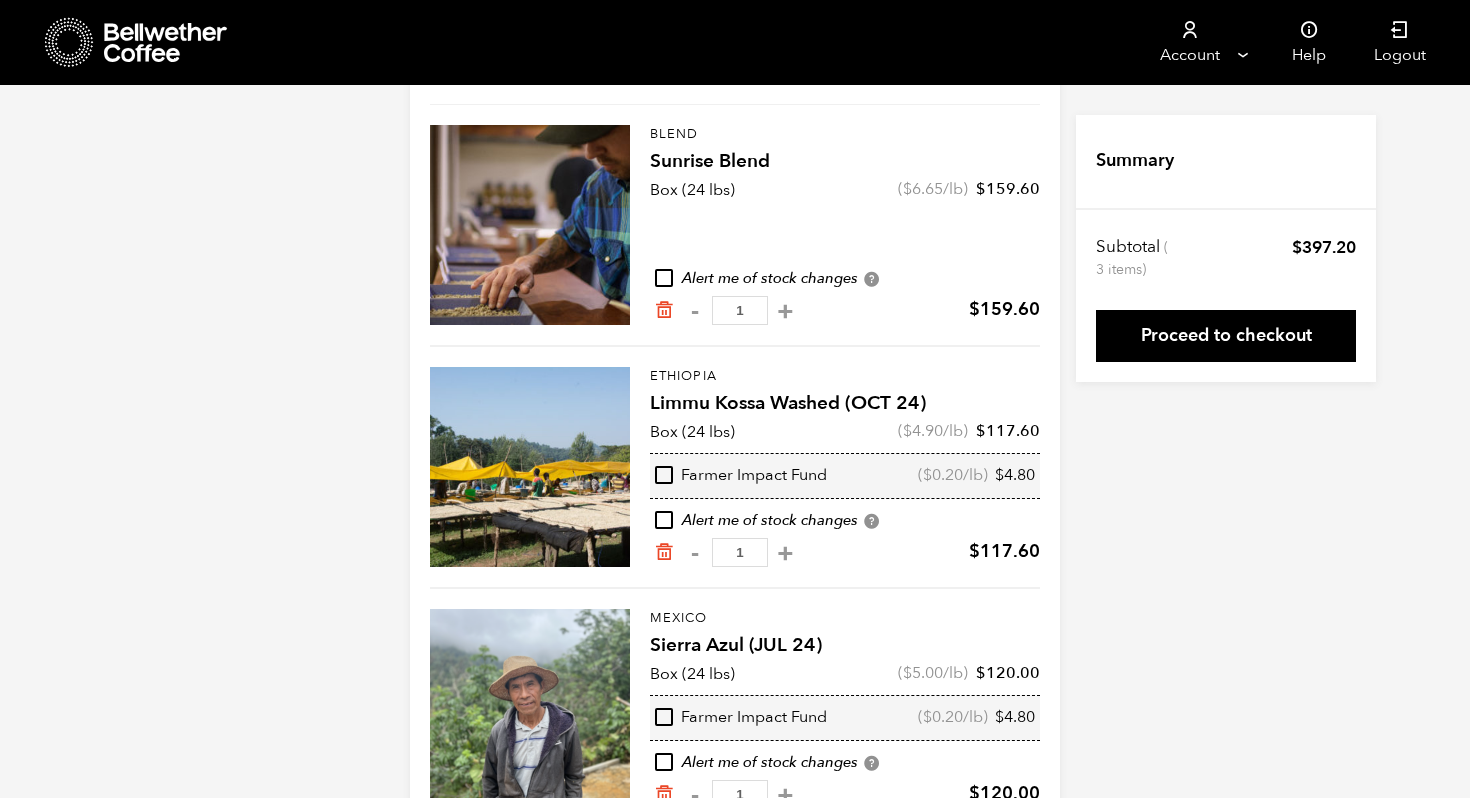 scroll, scrollTop: 254, scrollLeft: 0, axis: vertical 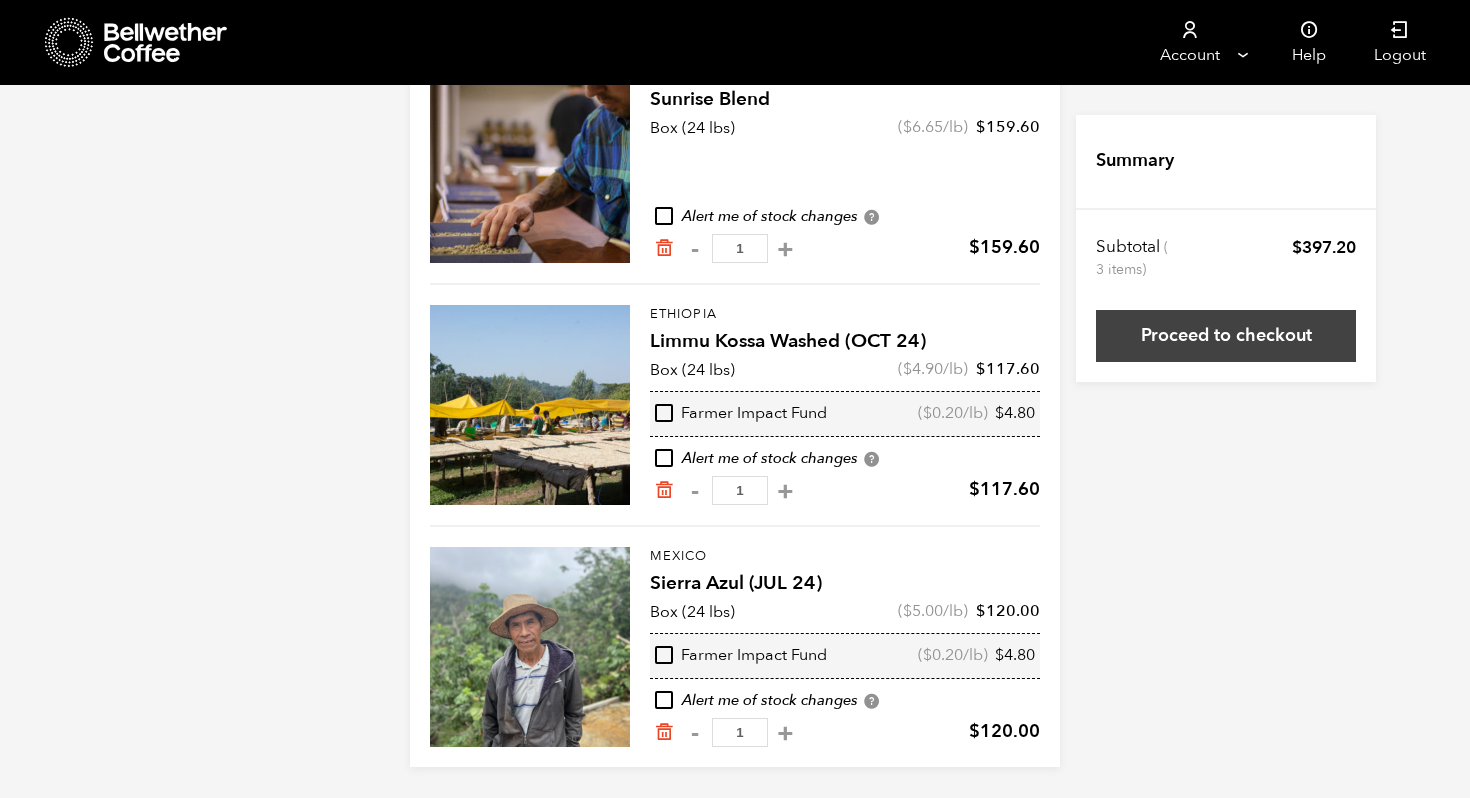 click on "Proceed to checkout" at bounding box center [1226, 336] 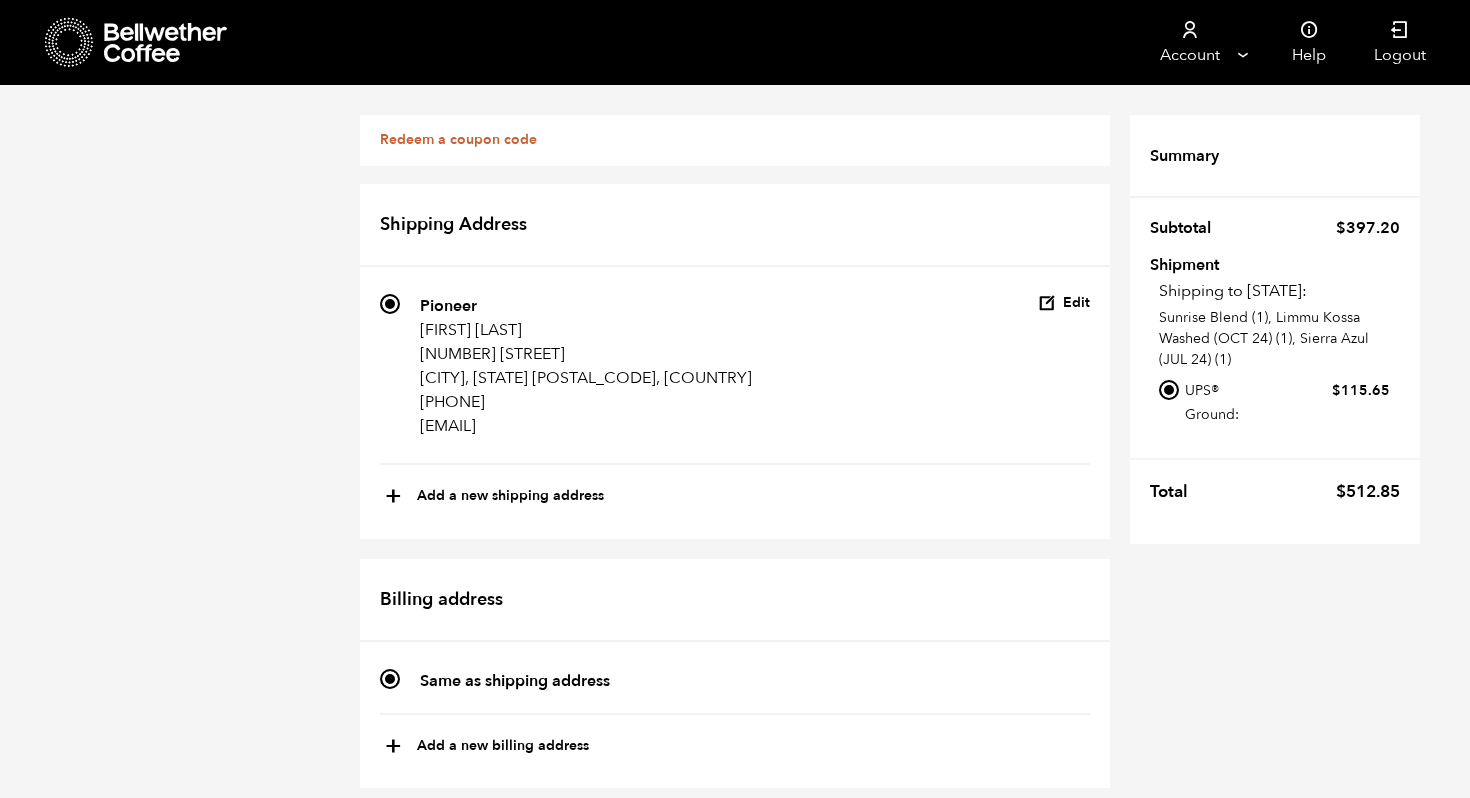 scroll, scrollTop: 560, scrollLeft: 0, axis: vertical 